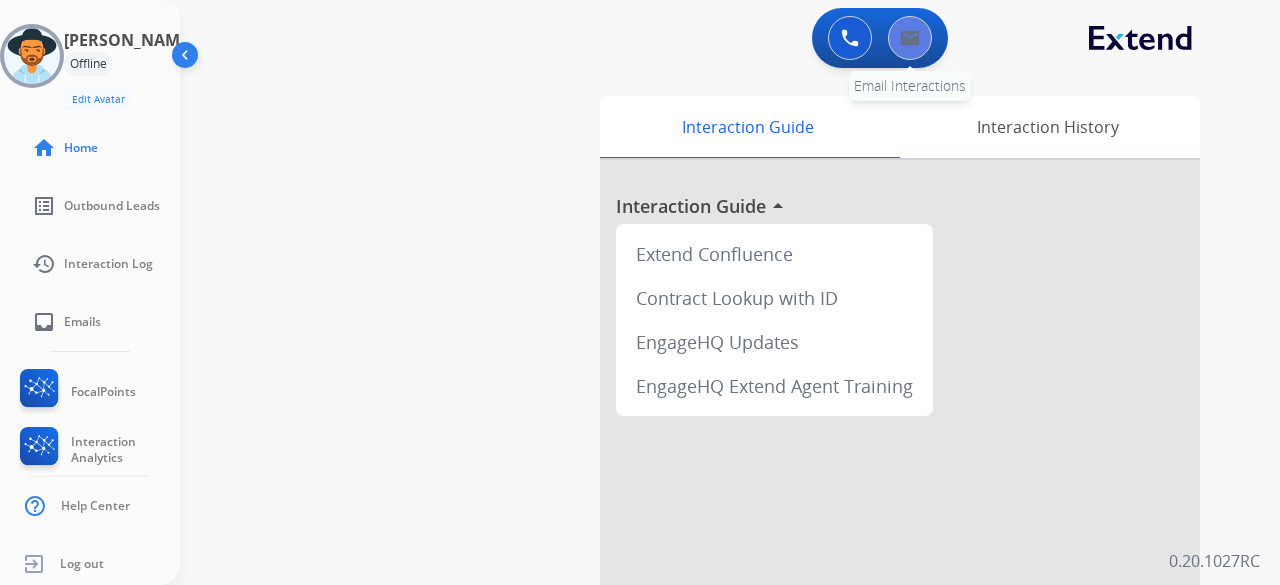 scroll, scrollTop: 0, scrollLeft: 0, axis: both 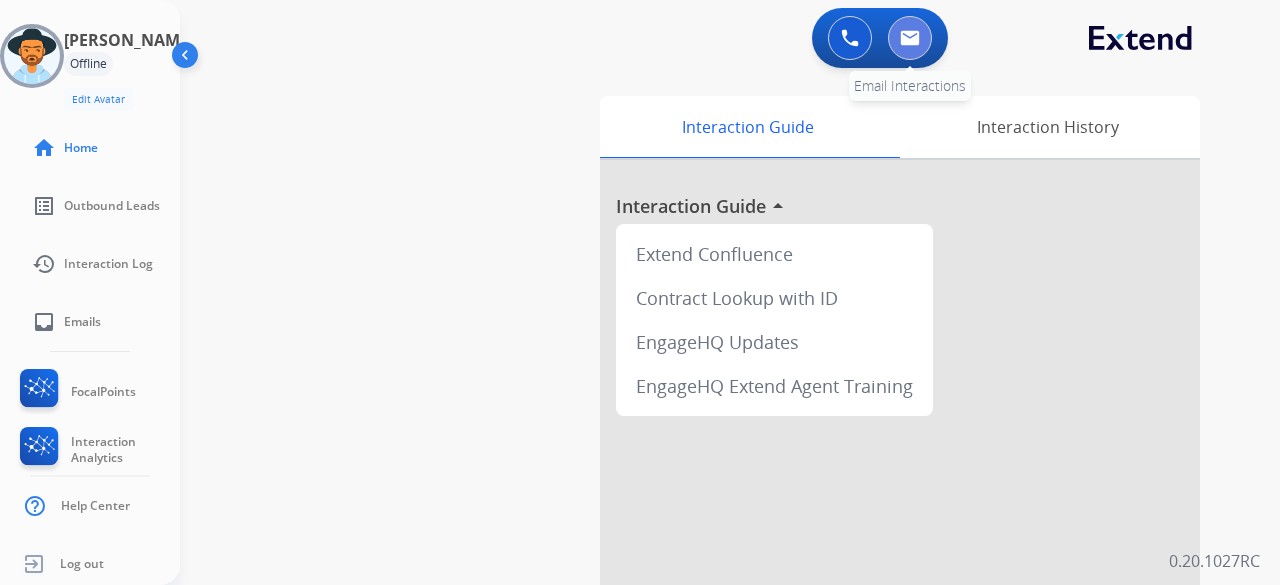 click at bounding box center [910, 38] 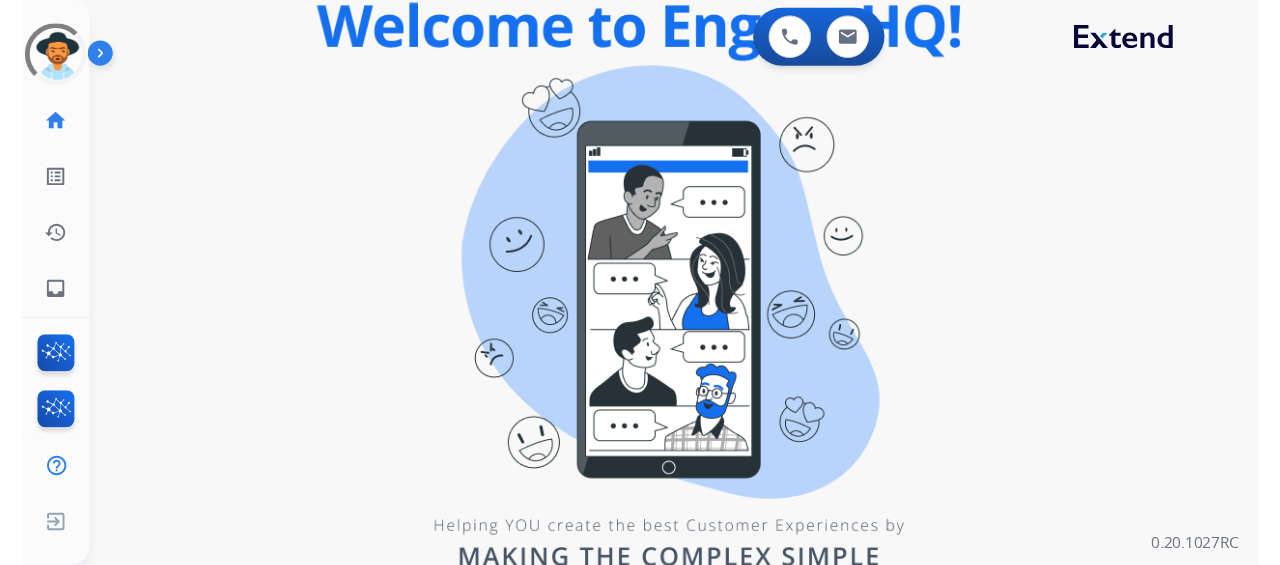 scroll, scrollTop: 0, scrollLeft: 0, axis: both 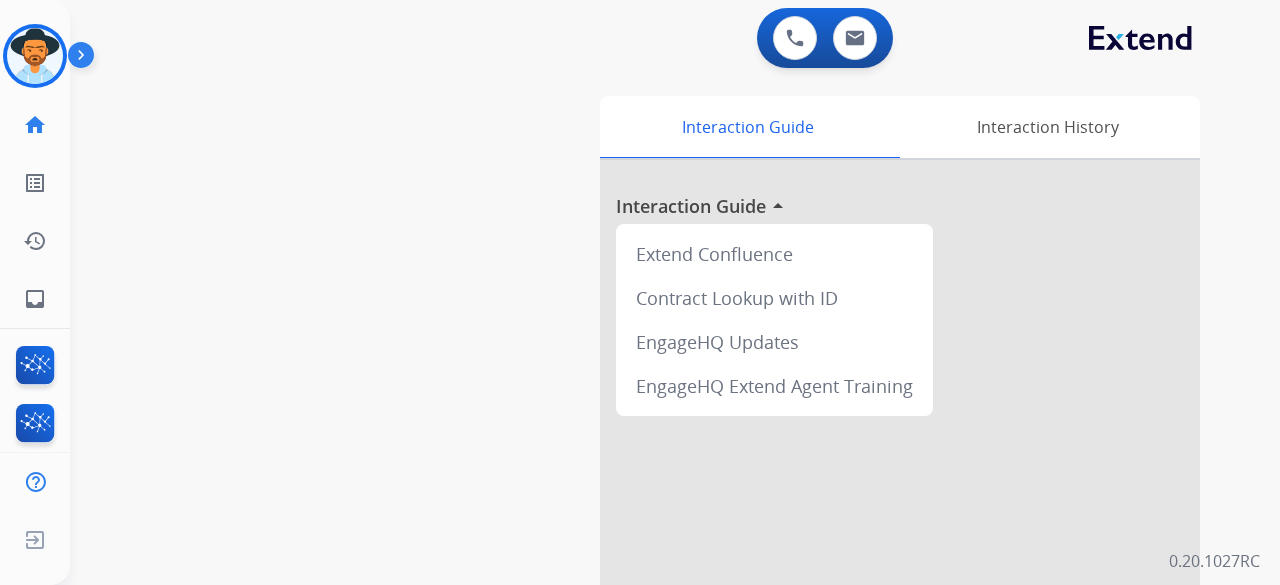 click on "swap_horiz Break voice bridge close_fullscreen Connect 3-Way Call merge_type Separate 3-Way Call  Interaction Guide   Interaction History  Interaction Guide arrow_drop_up  Extend Confluence   Contract Lookup with ID   EngageHQ Updates   EngageHQ Extend Agent Training" at bounding box center [651, 489] 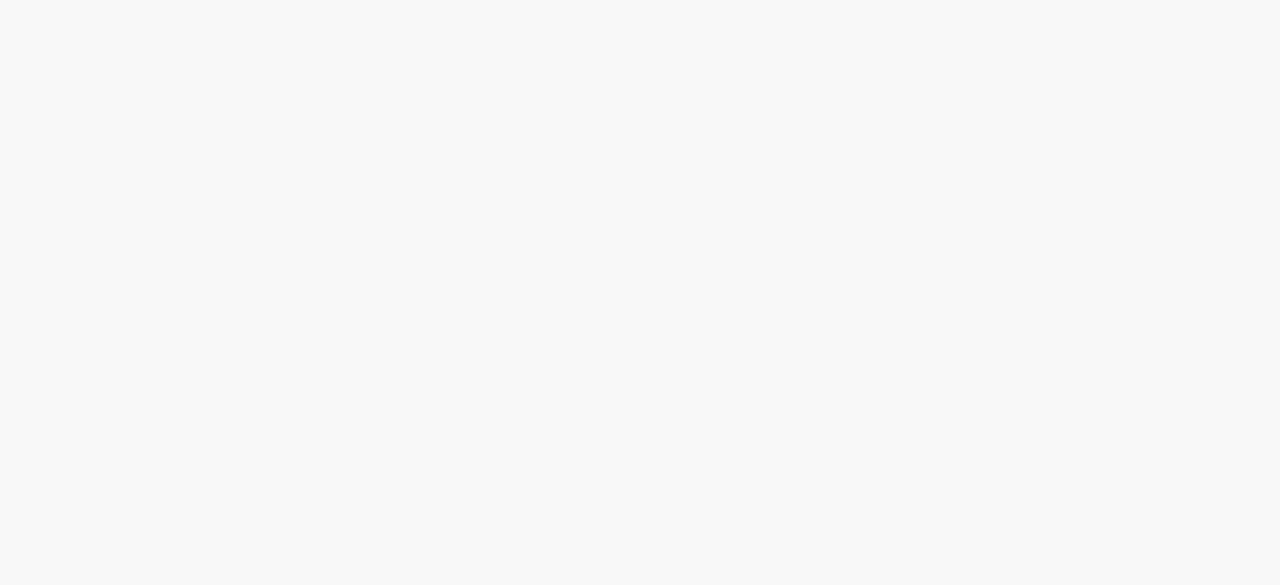 scroll, scrollTop: 0, scrollLeft: 0, axis: both 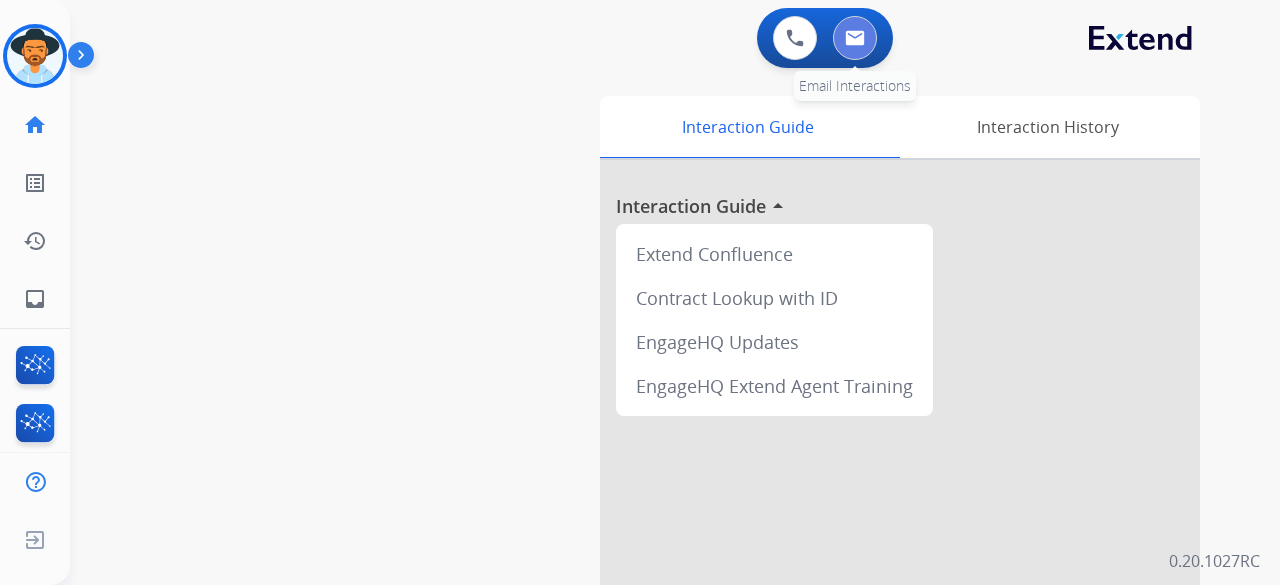 click at bounding box center [855, 38] 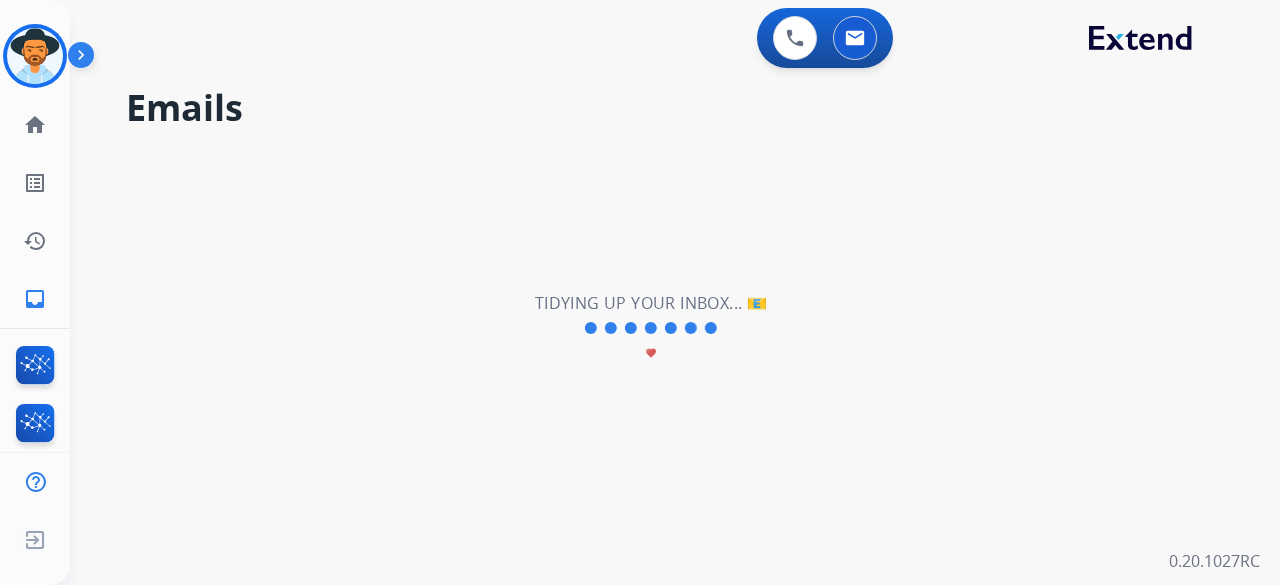 click at bounding box center (85, 59) 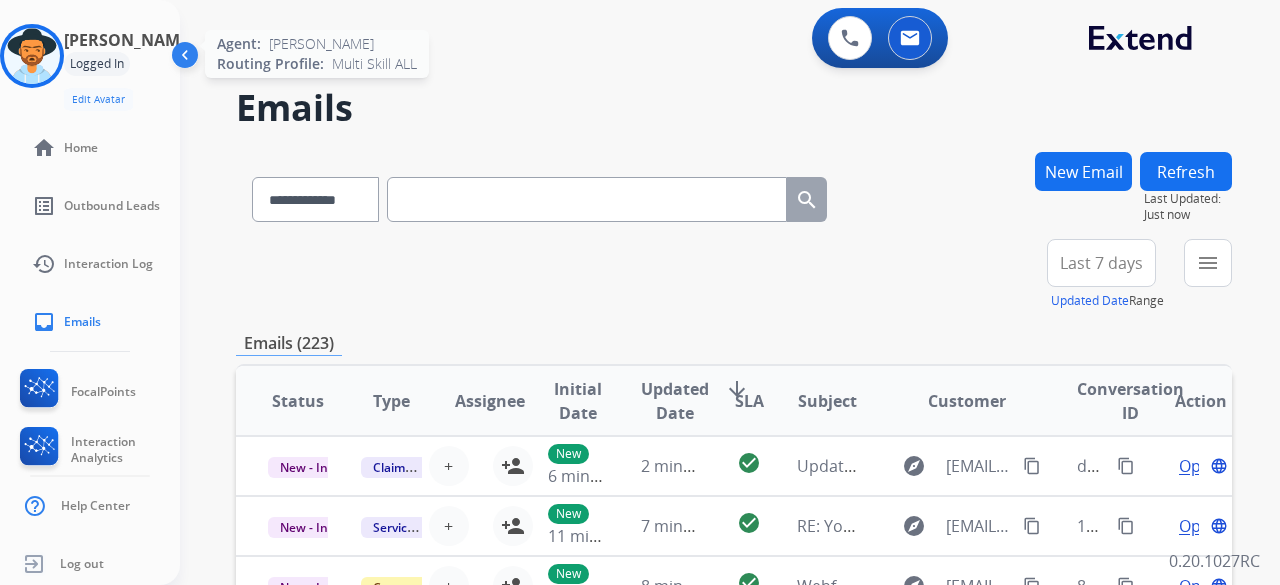 click at bounding box center (32, 56) 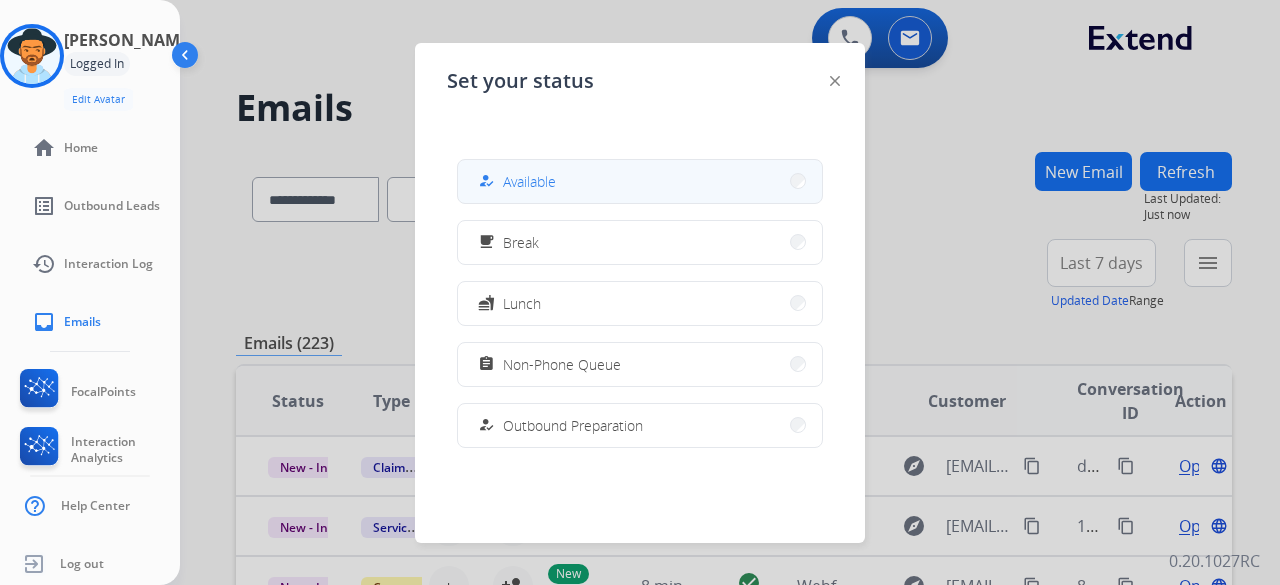 scroll, scrollTop: 377, scrollLeft: 0, axis: vertical 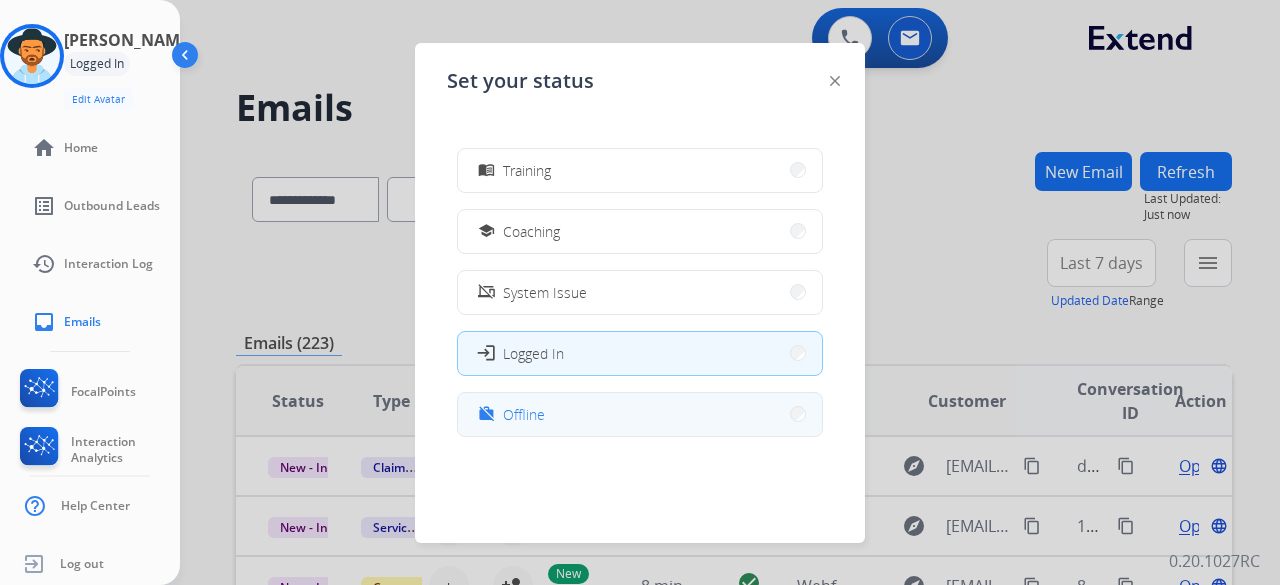 click on "work_off Offline" at bounding box center (640, 414) 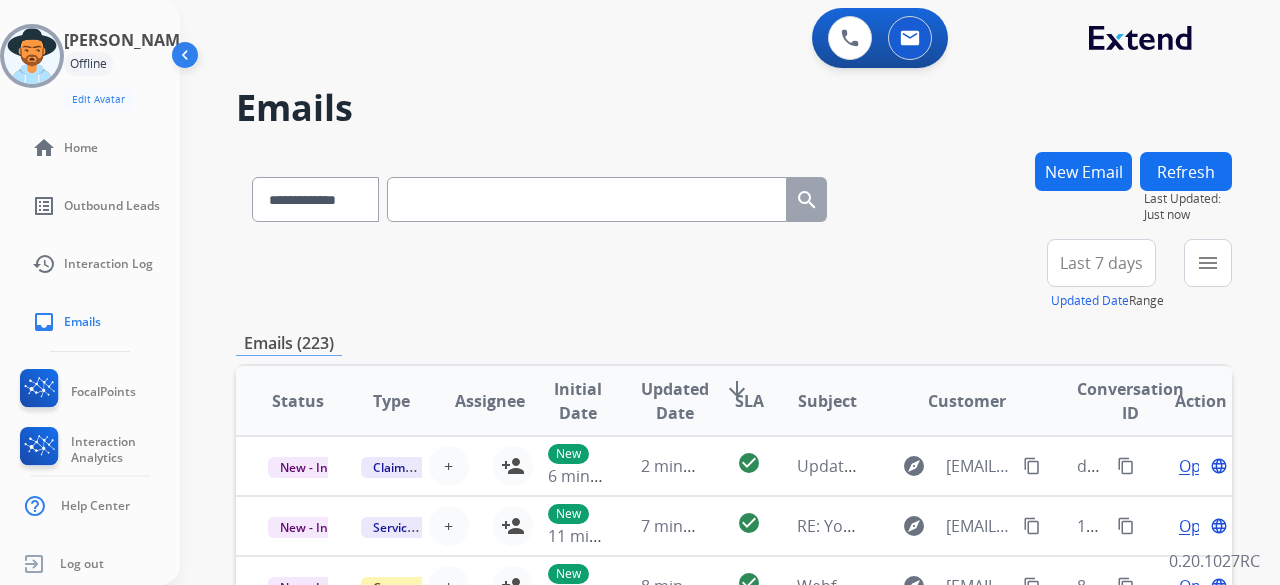 click at bounding box center [187, 59] 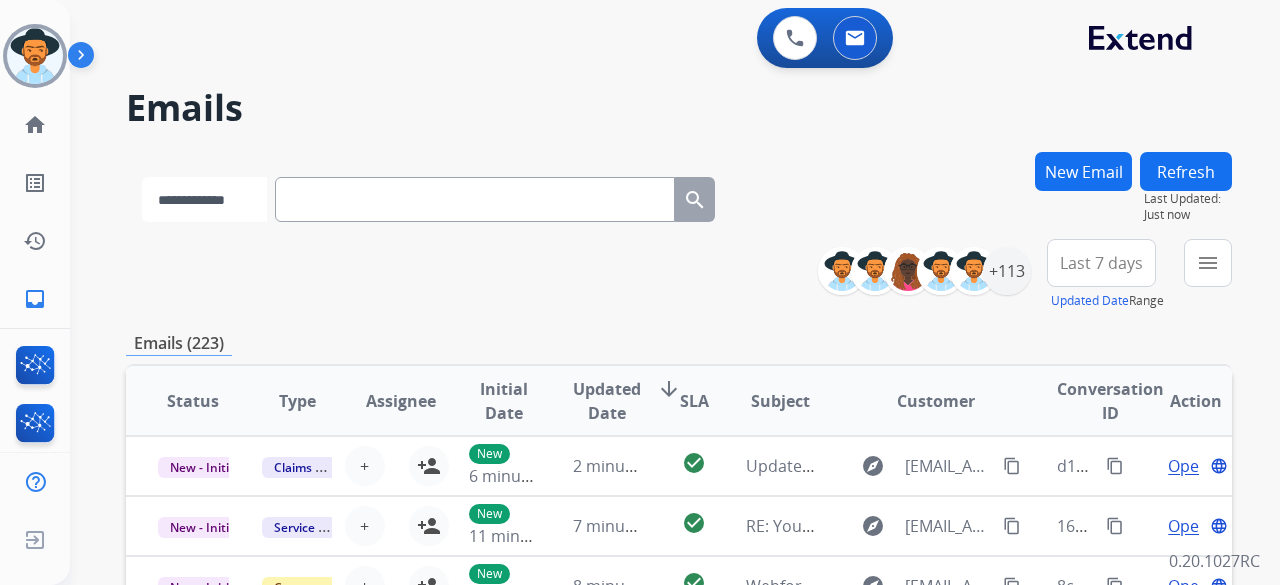 click on "**********" at bounding box center (204, 199) 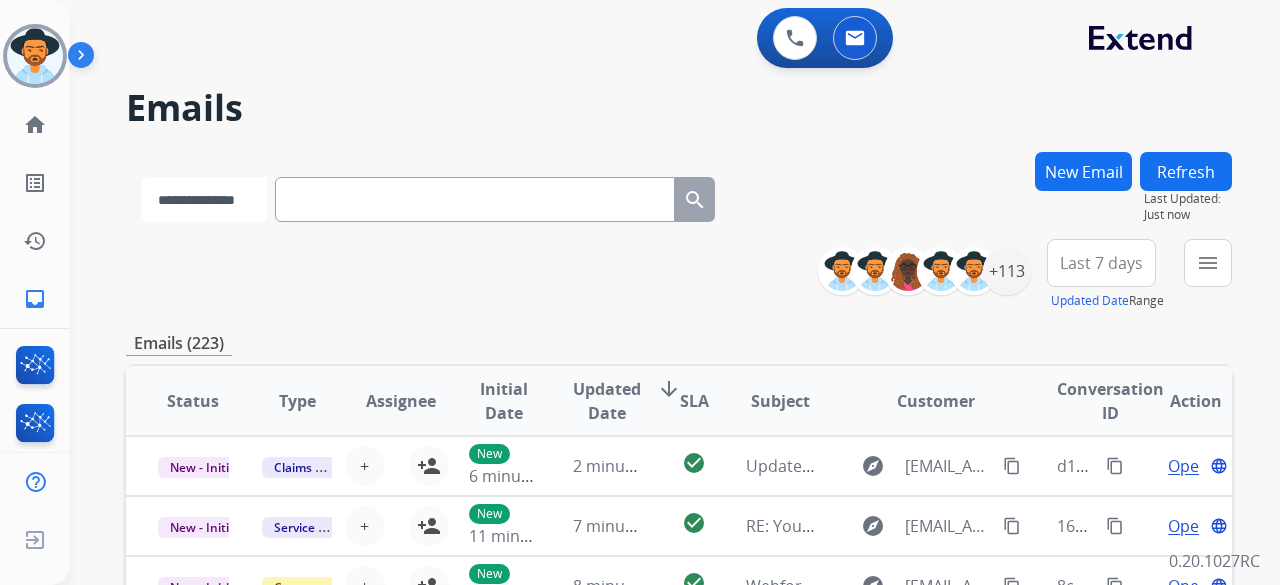 click on "**********" at bounding box center [204, 199] 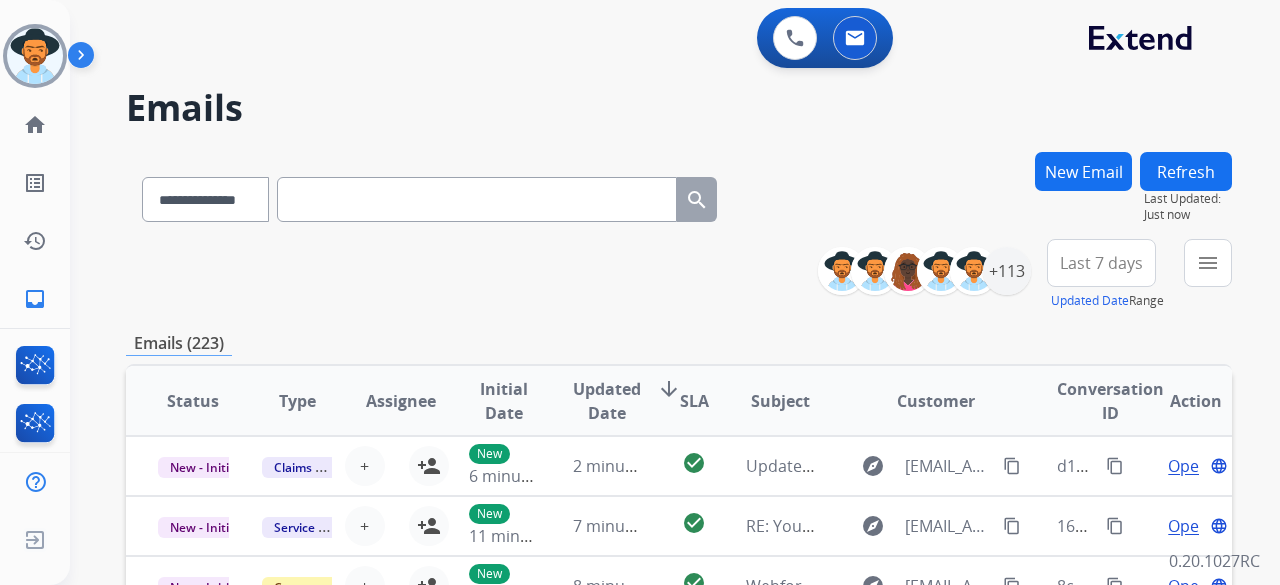 click at bounding box center [477, 199] 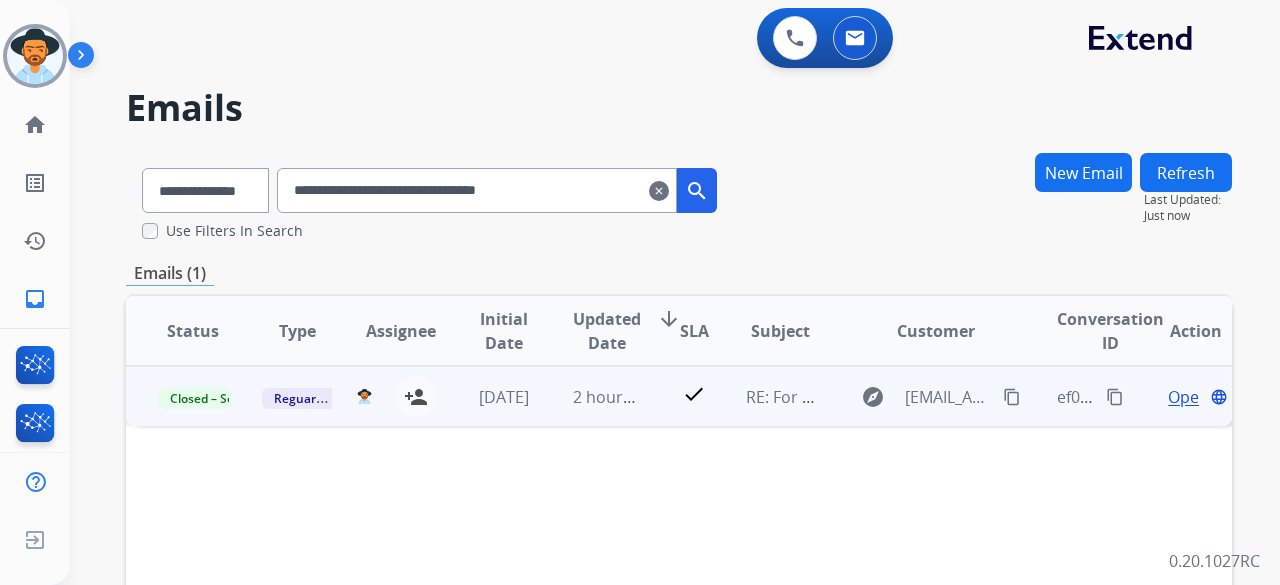 click on "Open" at bounding box center [1188, 397] 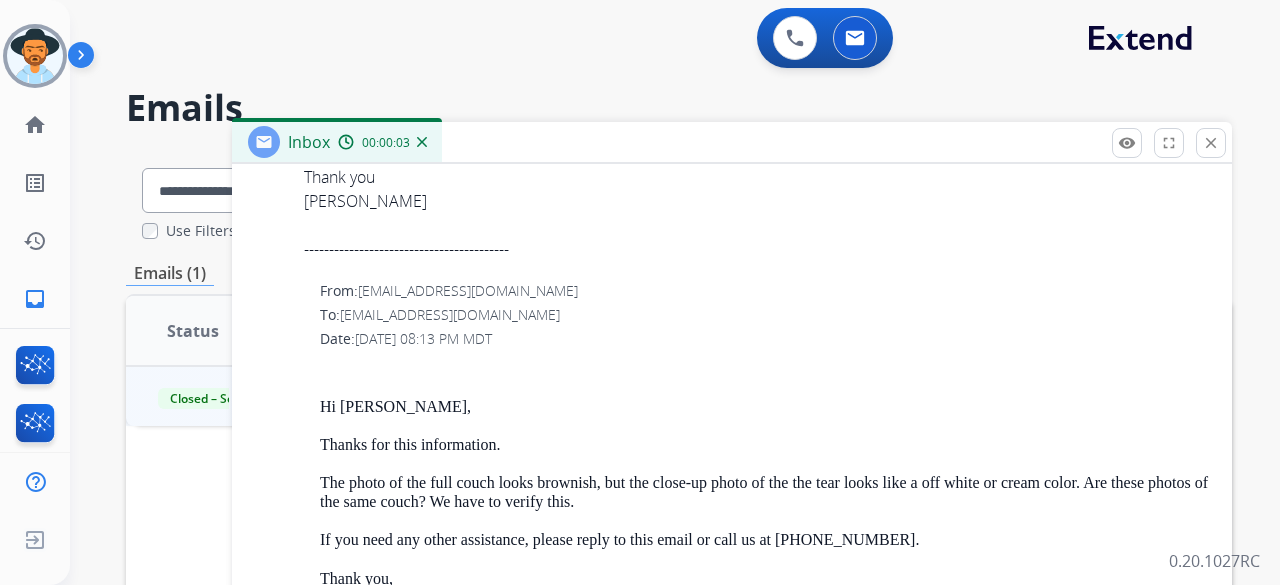 scroll, scrollTop: 1881, scrollLeft: 0, axis: vertical 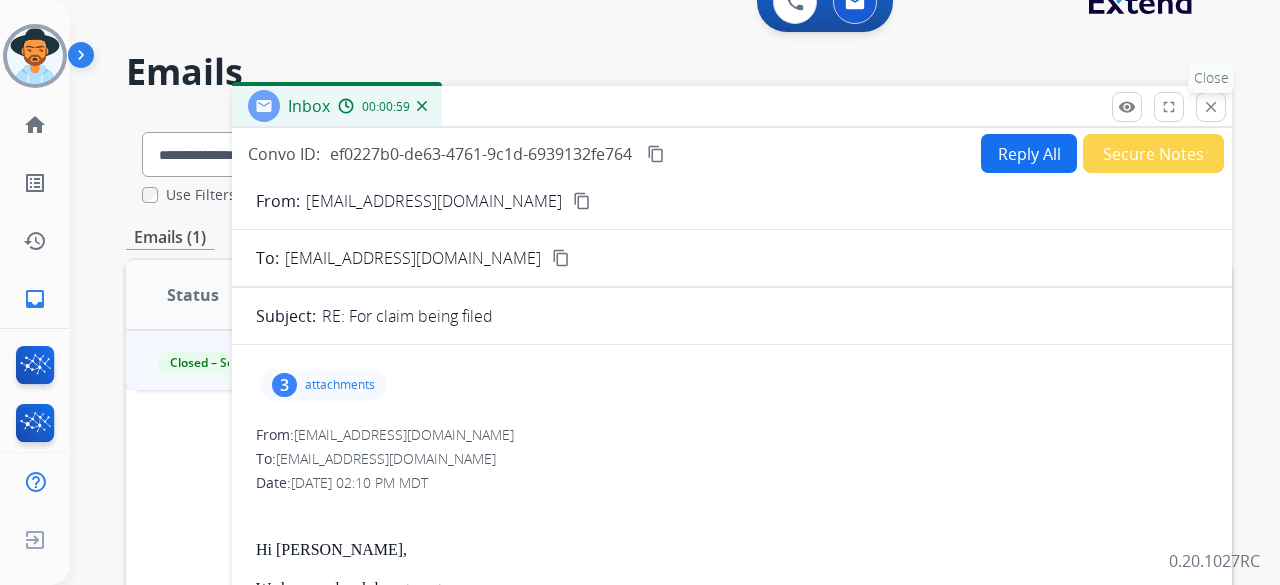 click on "close" at bounding box center [1211, 107] 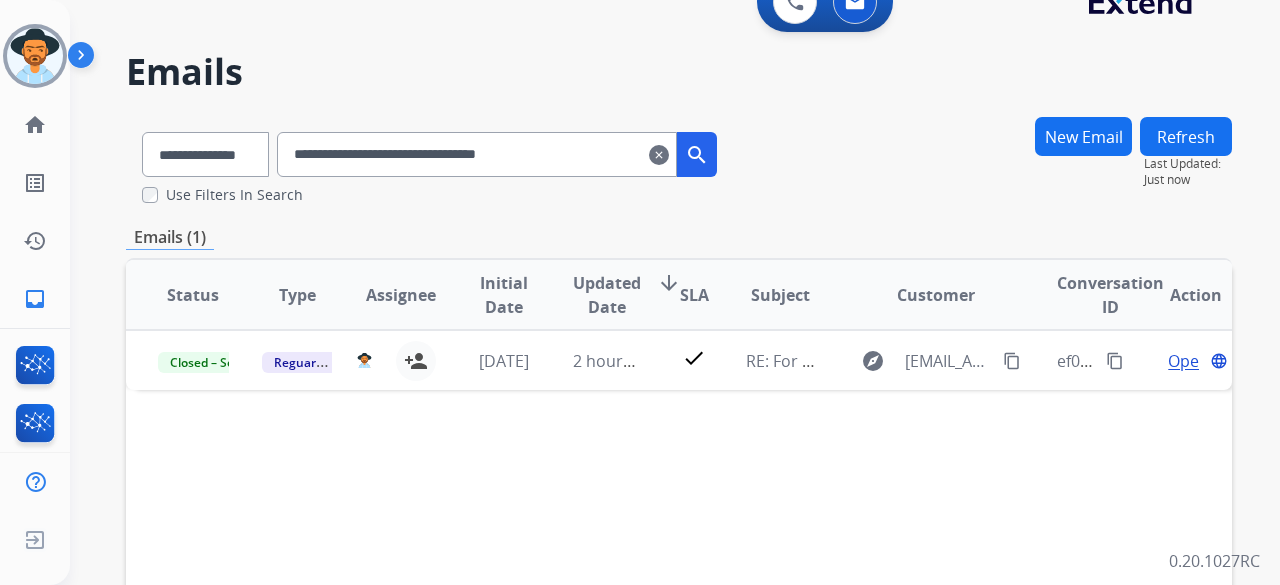 drag, startPoint x: 578, startPoint y: 159, endPoint x: 316, endPoint y: 154, distance: 262.0477 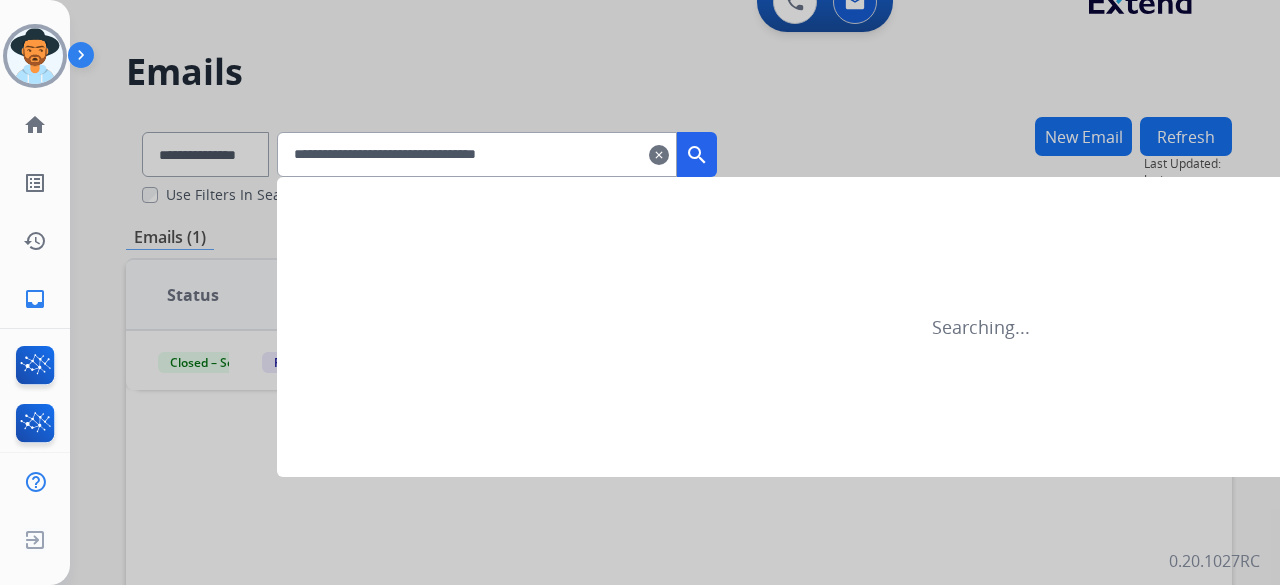 scroll, scrollTop: 0, scrollLeft: 0, axis: both 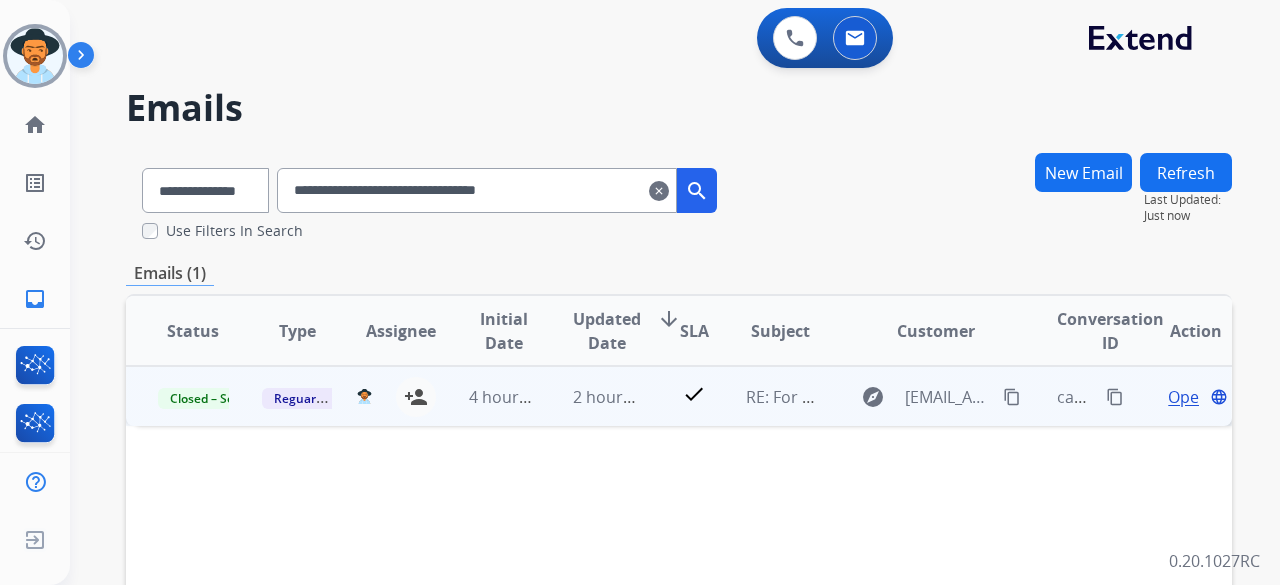click on "Open" at bounding box center (1188, 397) 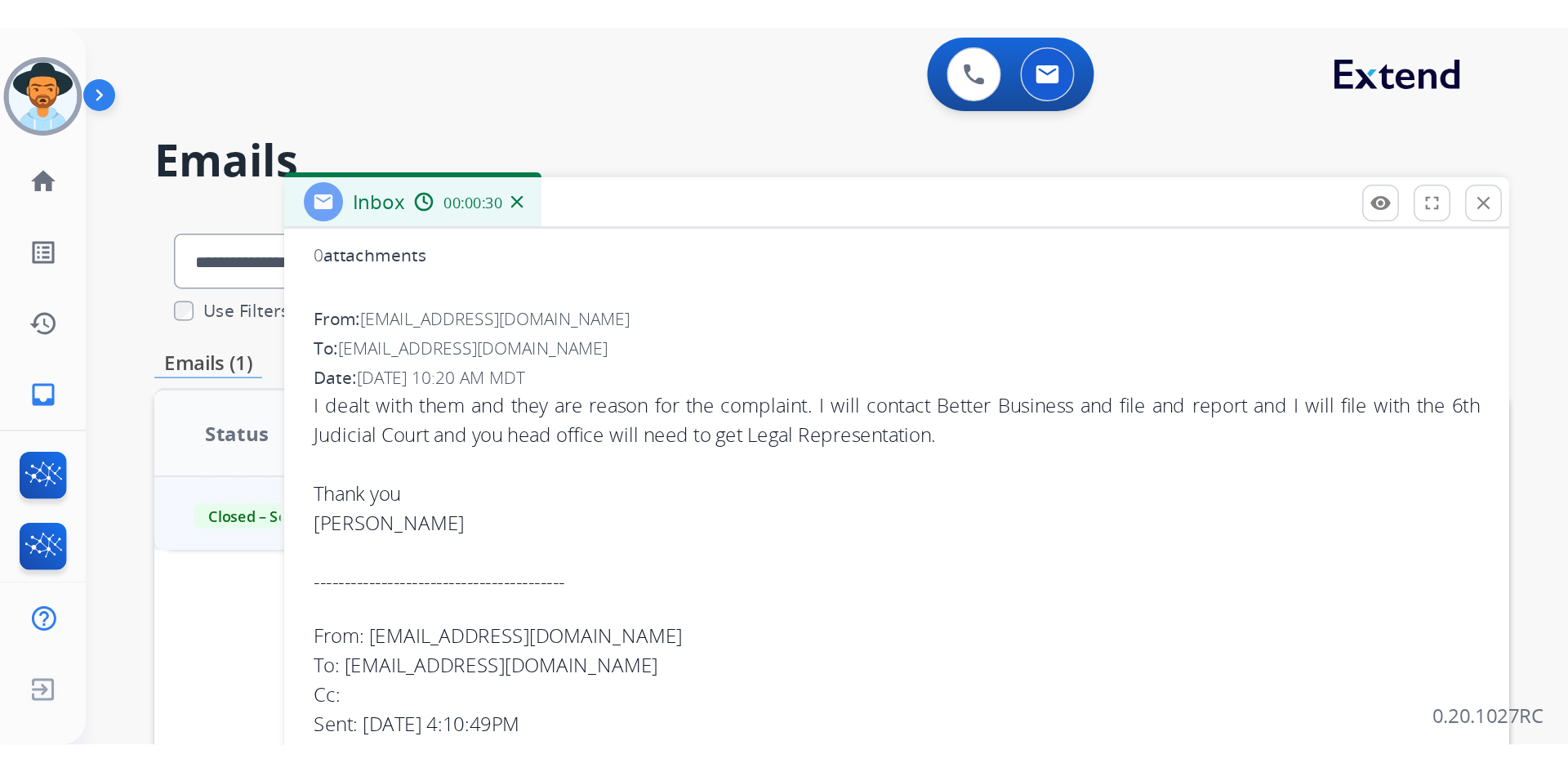 scroll, scrollTop: 0, scrollLeft: 0, axis: both 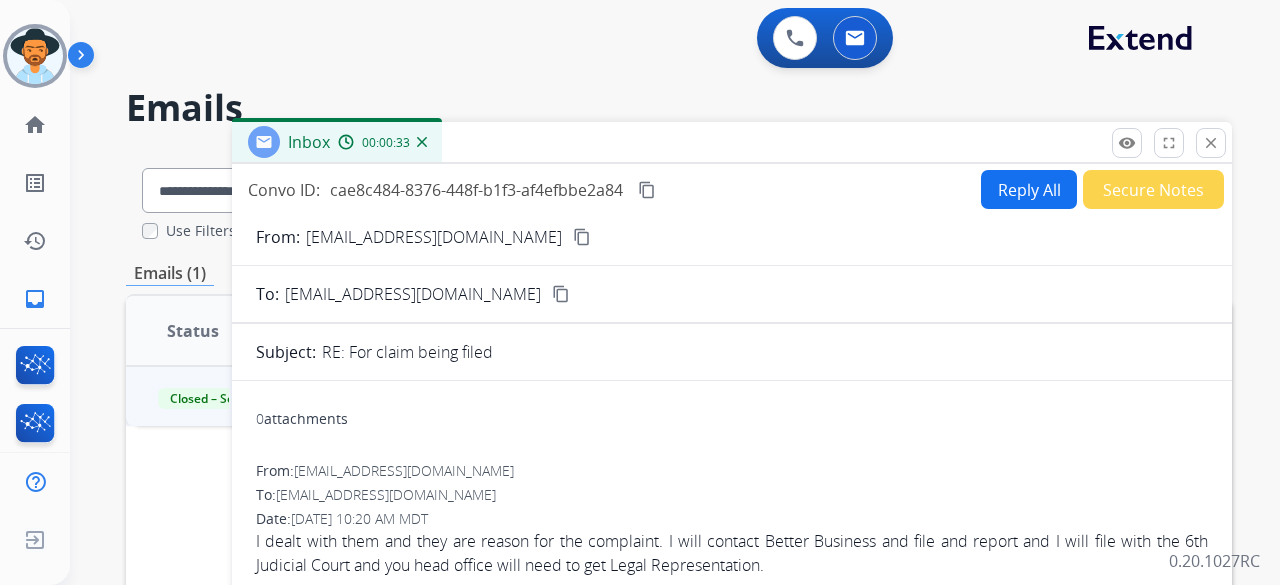 click on "content_copy" at bounding box center (582, 237) 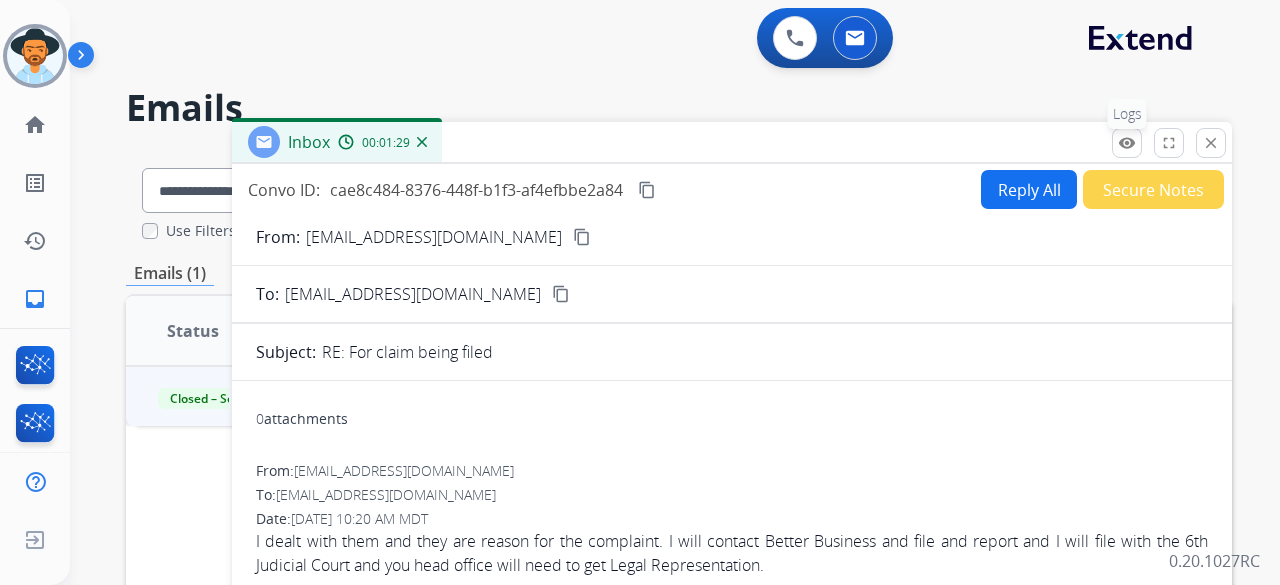 click on "remove_red_eye" at bounding box center (1127, 143) 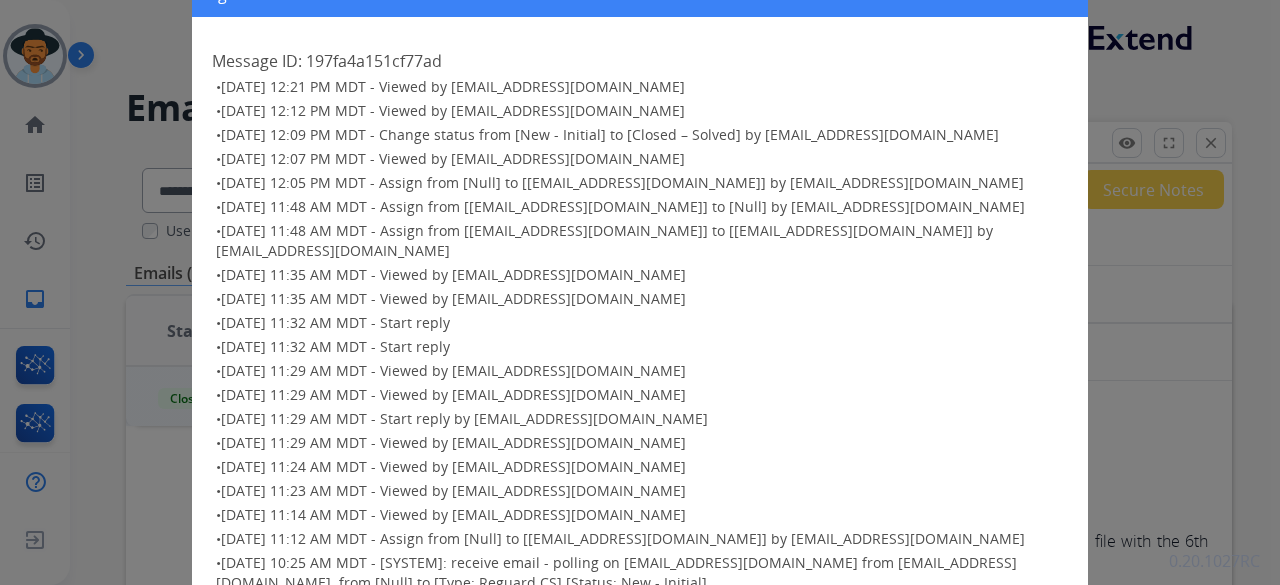 click on "close" at bounding box center [1068, -6] 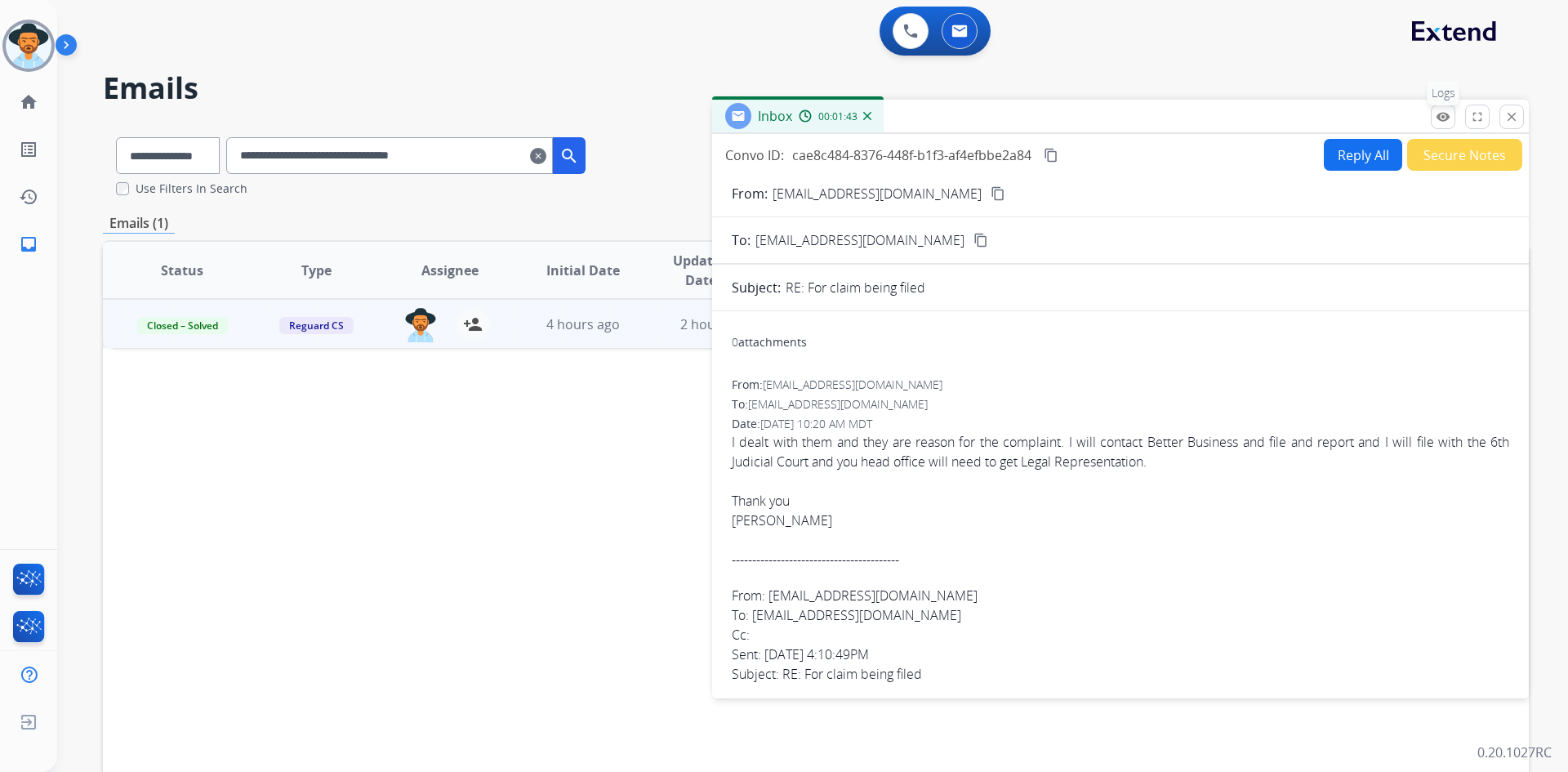 click on "remove_red_eye Logs" at bounding box center [1443, 117] 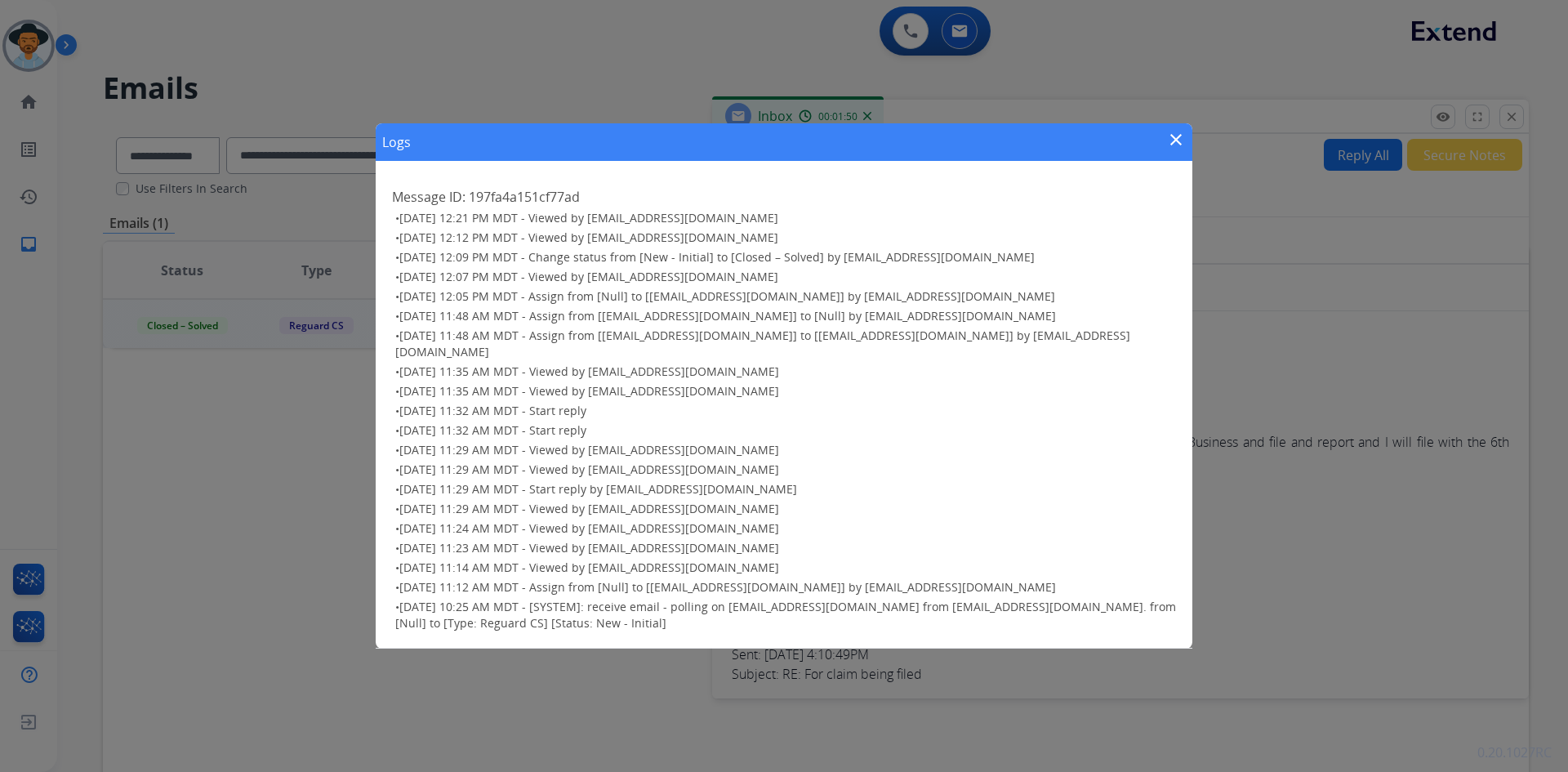 click on "close" at bounding box center (1176, 140) 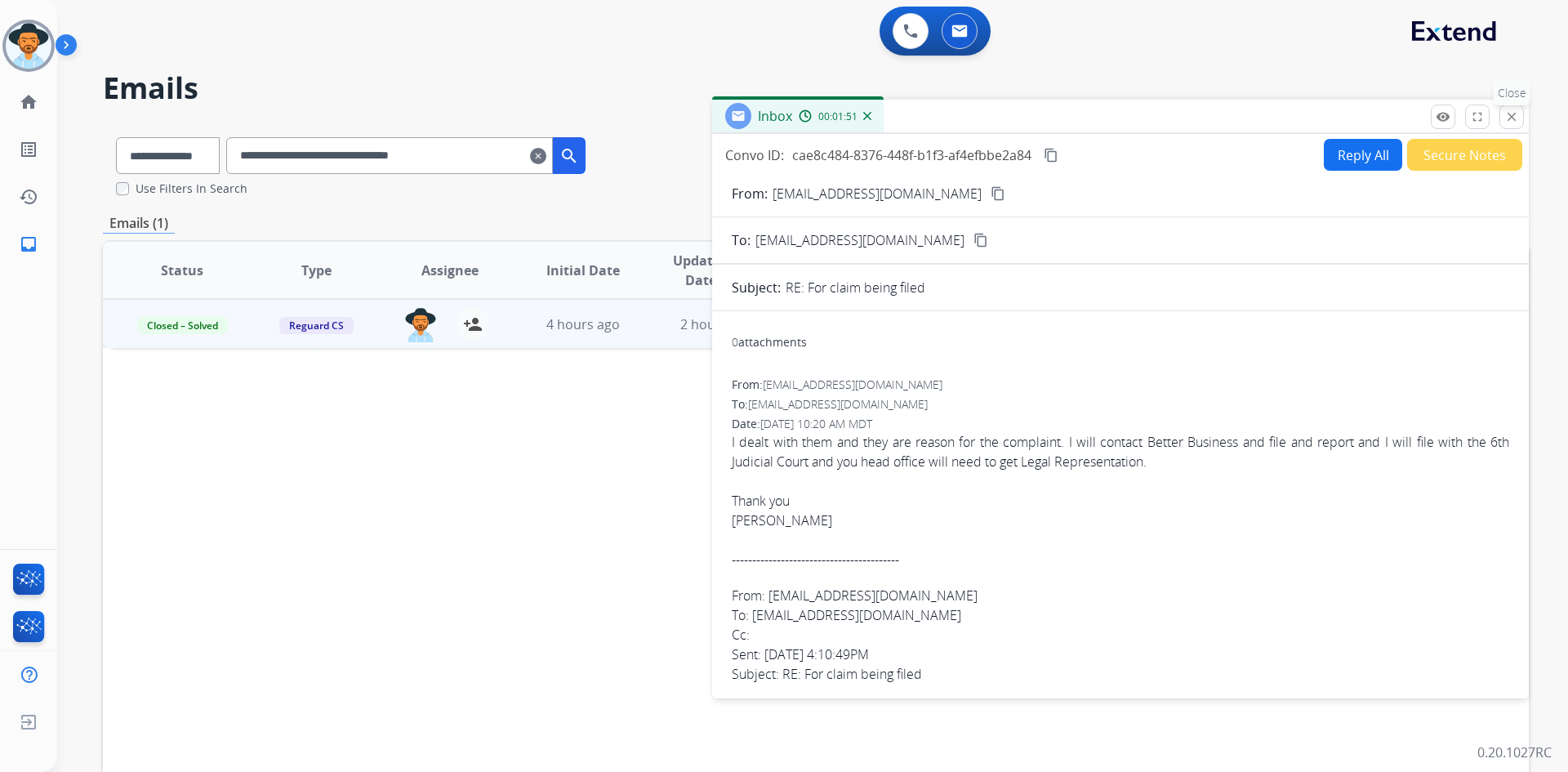 click on "close" at bounding box center [1512, 117] 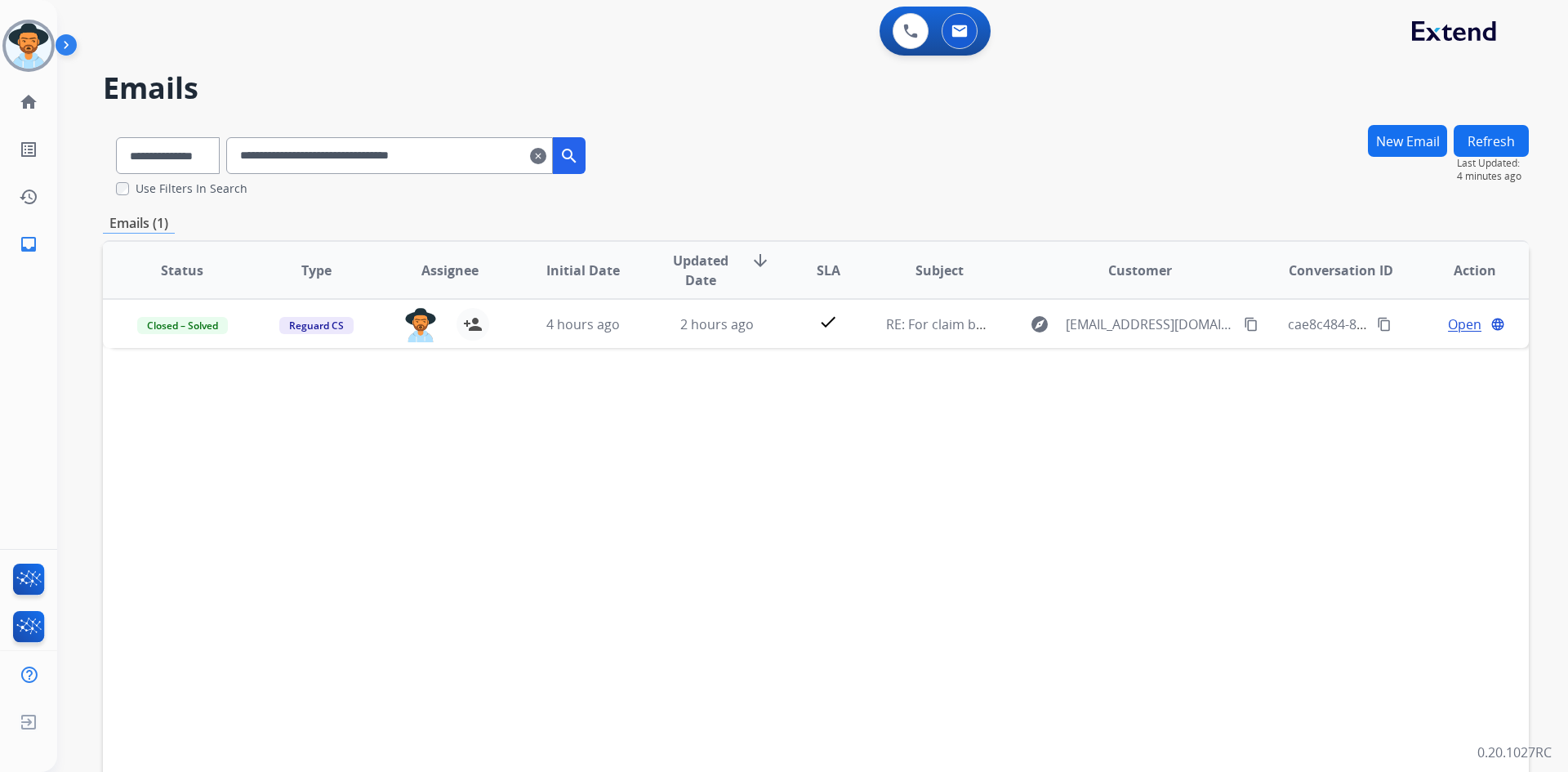drag, startPoint x: 479, startPoint y: 158, endPoint x: 230, endPoint y: 191, distance: 251.1772 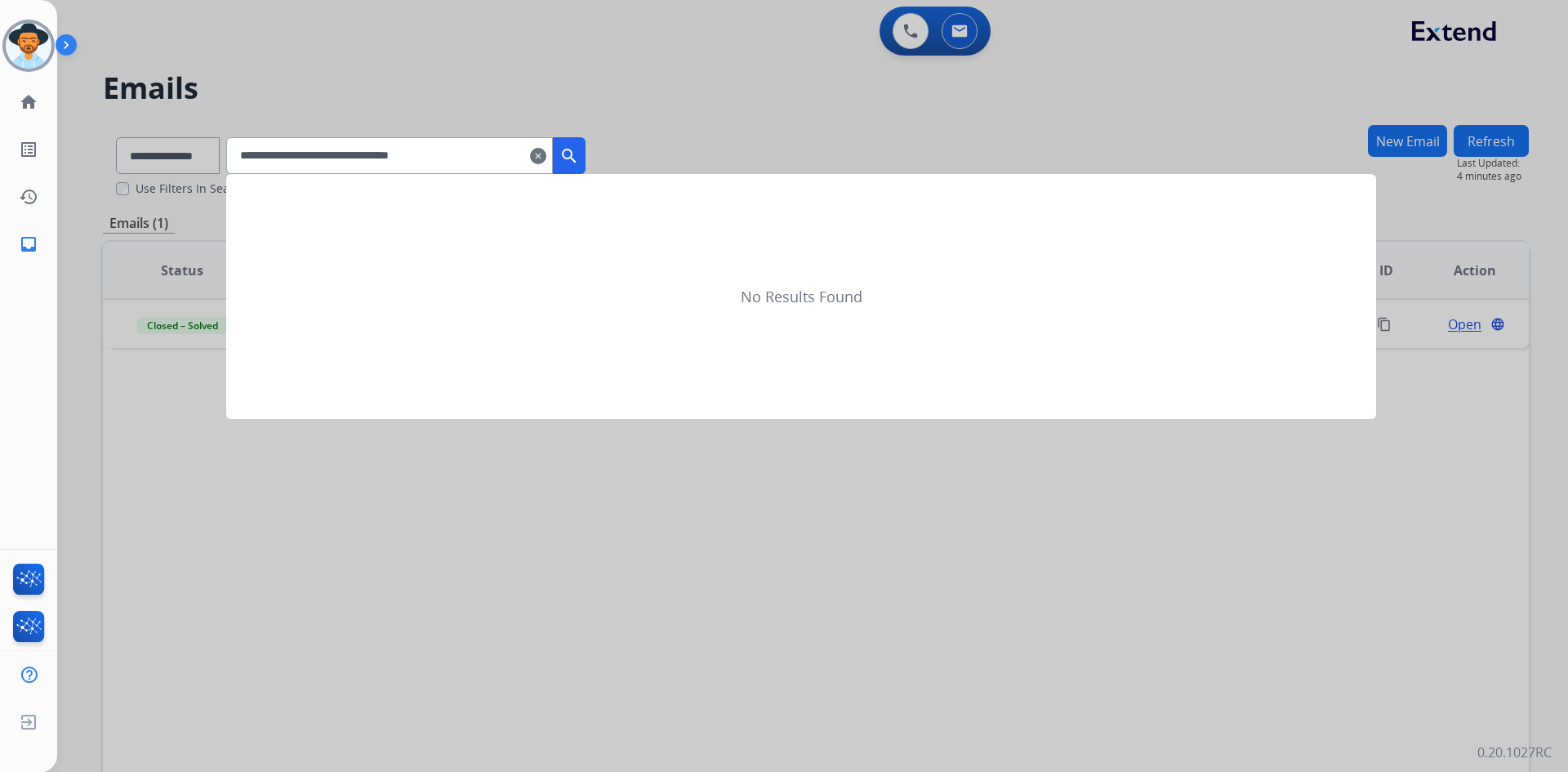 type on "**********" 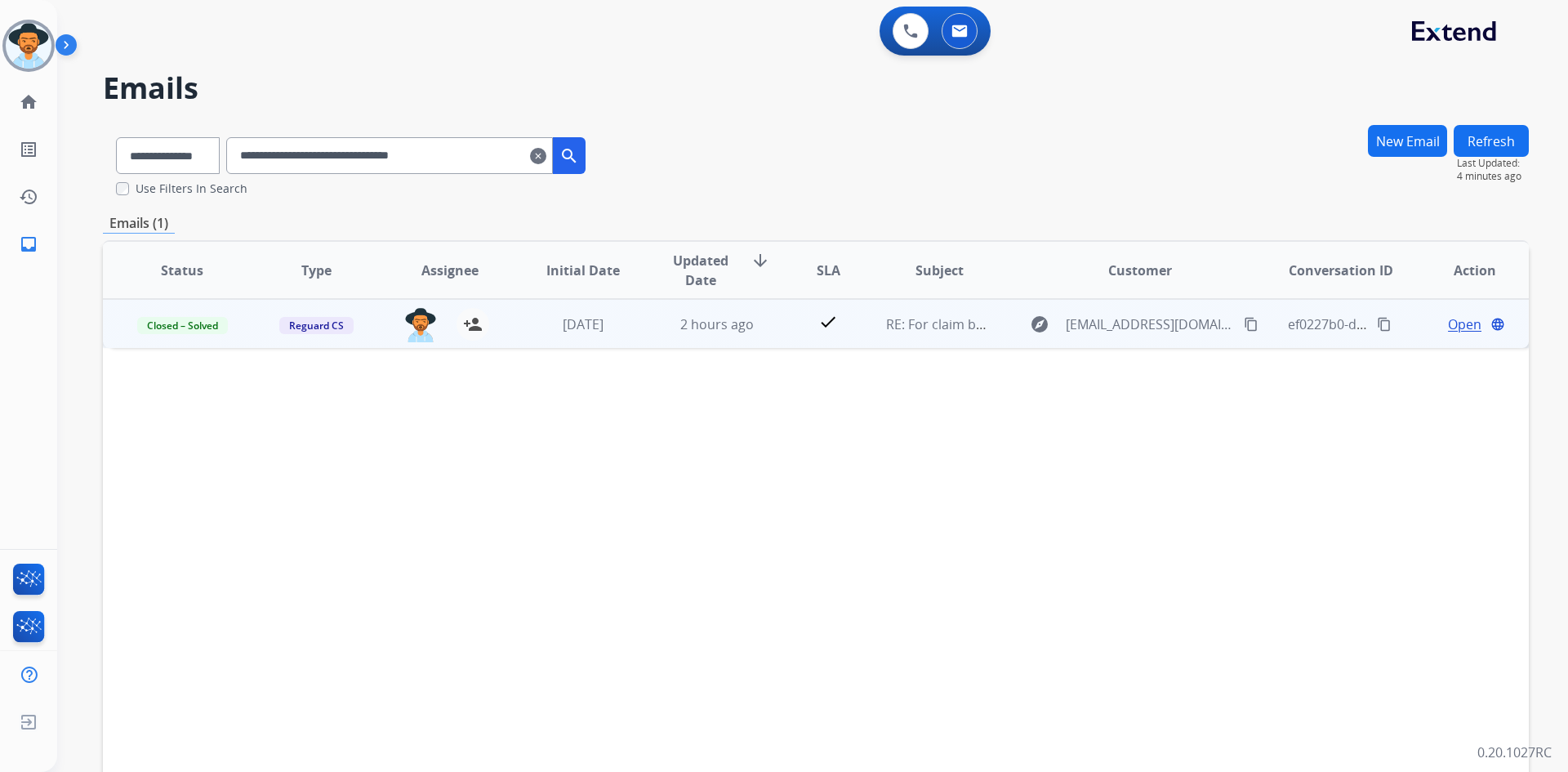 click on "Open" at bounding box center [1464, 324] 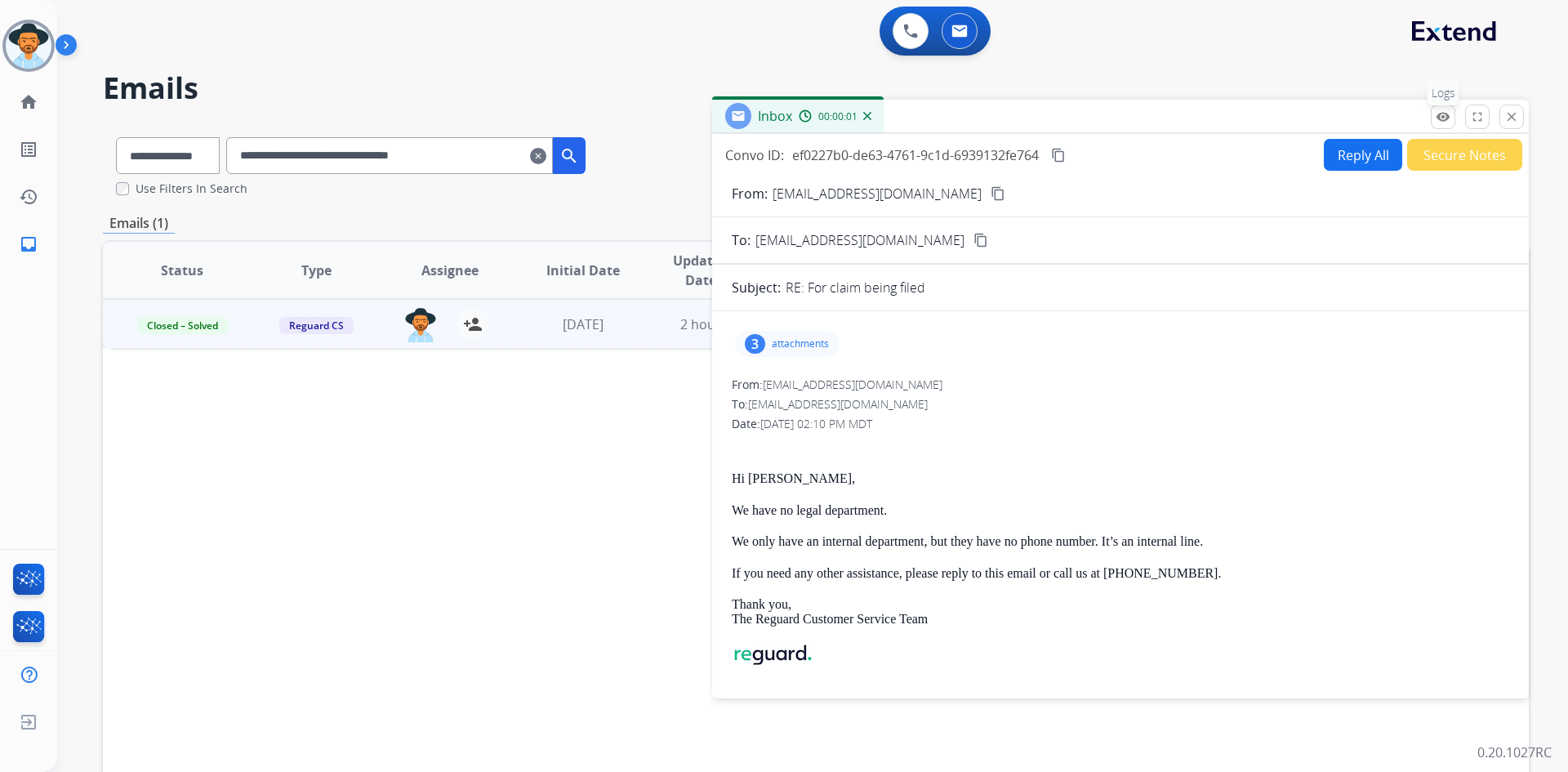 click on "remove_red_eye" at bounding box center [1443, 117] 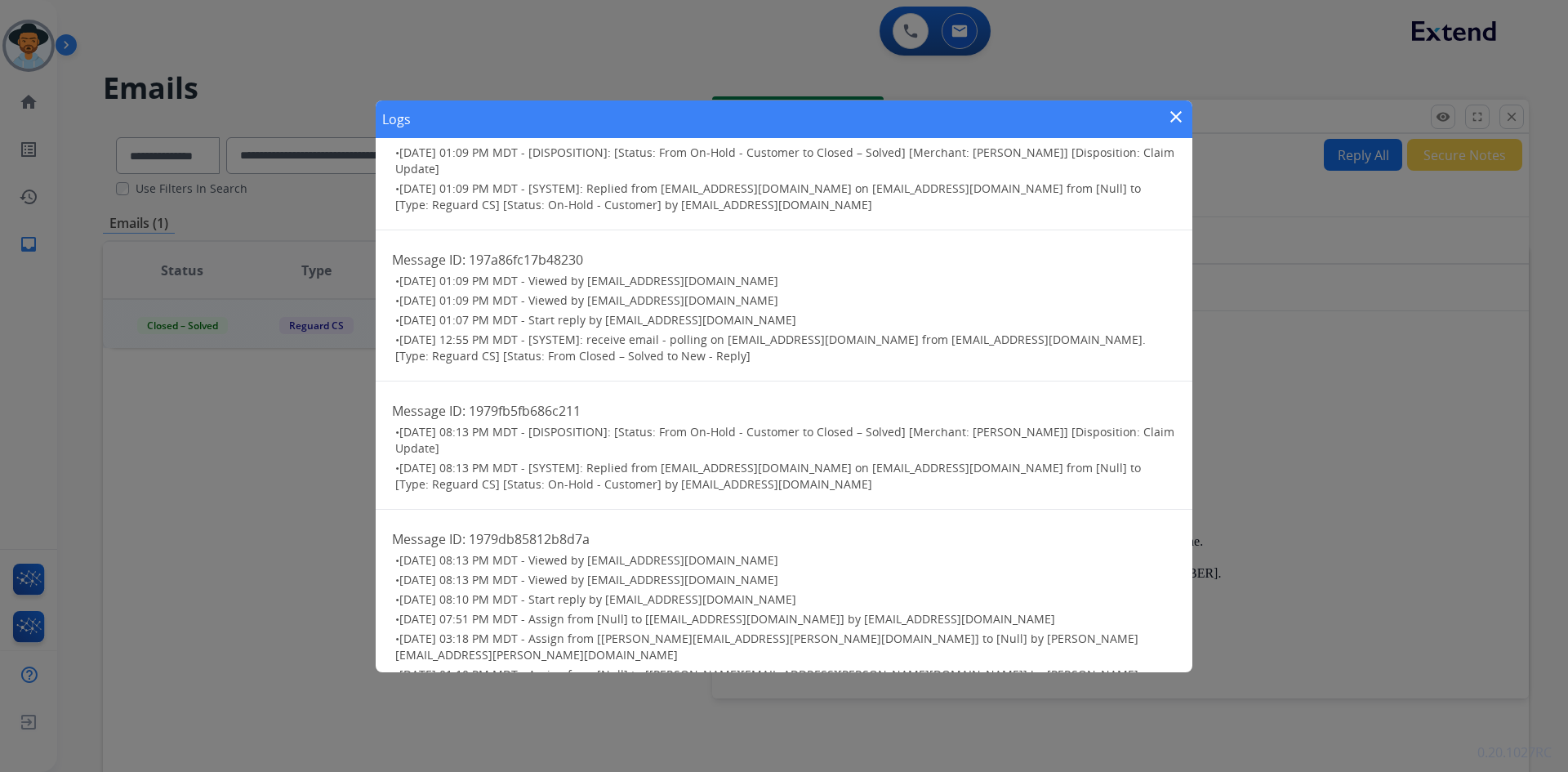 scroll, scrollTop: 778, scrollLeft: 0, axis: vertical 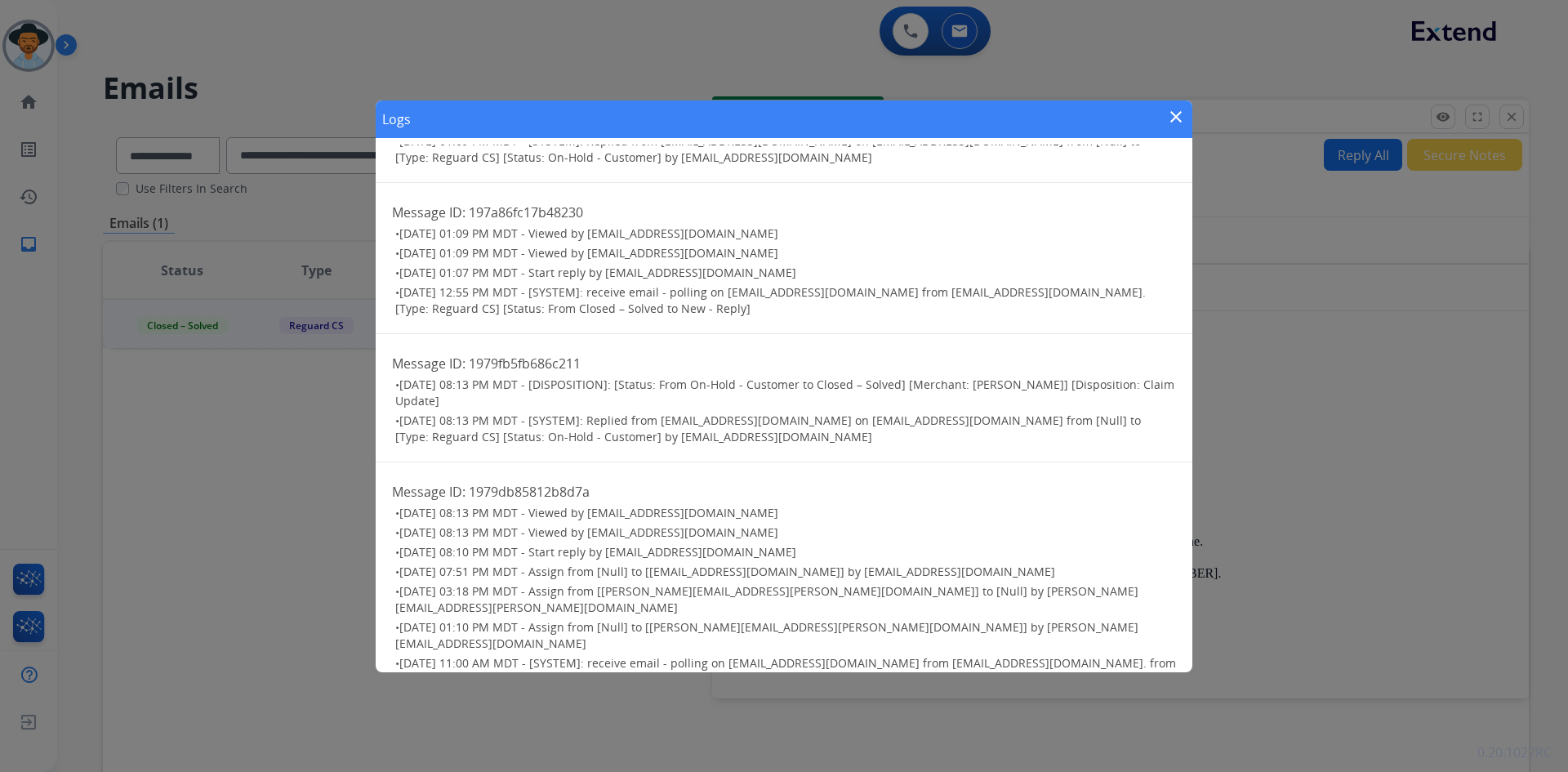 drag, startPoint x: 817, startPoint y: 278, endPoint x: 630, endPoint y: 274, distance: 187.04278 